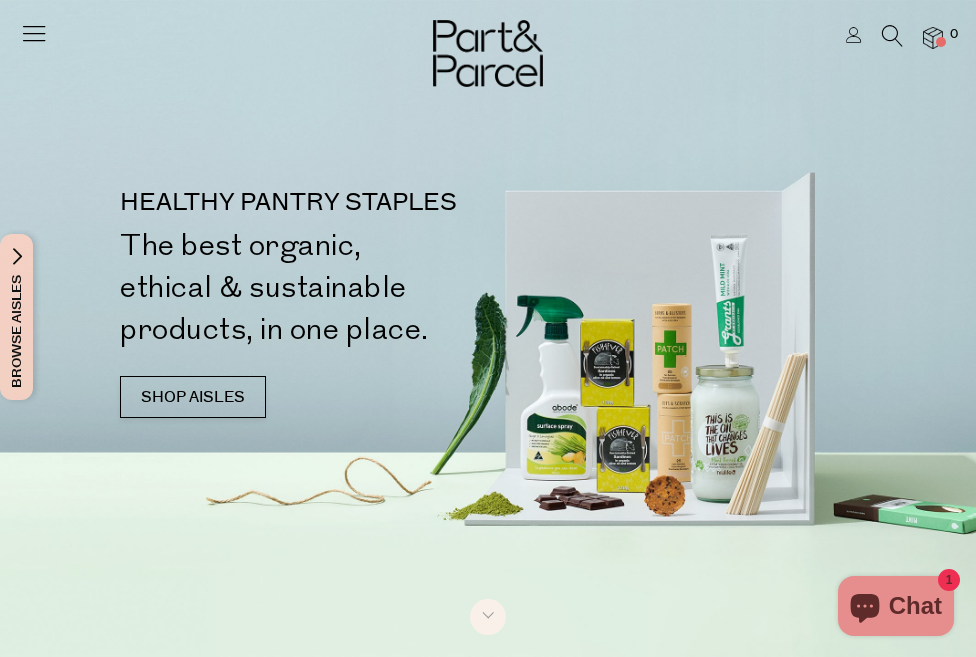 scroll, scrollTop: 0, scrollLeft: 0, axis: both 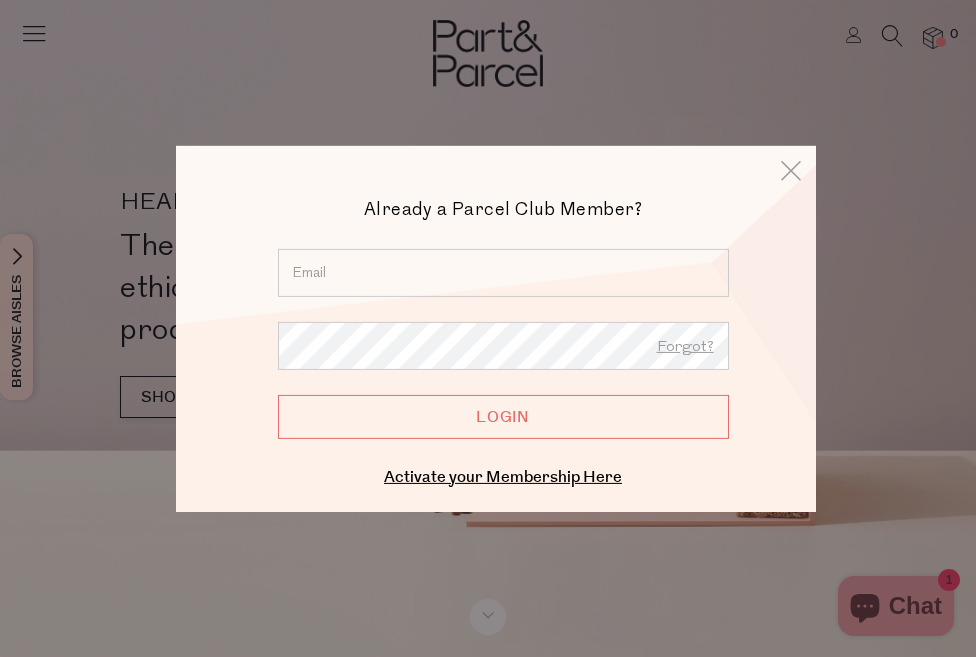 type on "gbodinner@gmail.com" 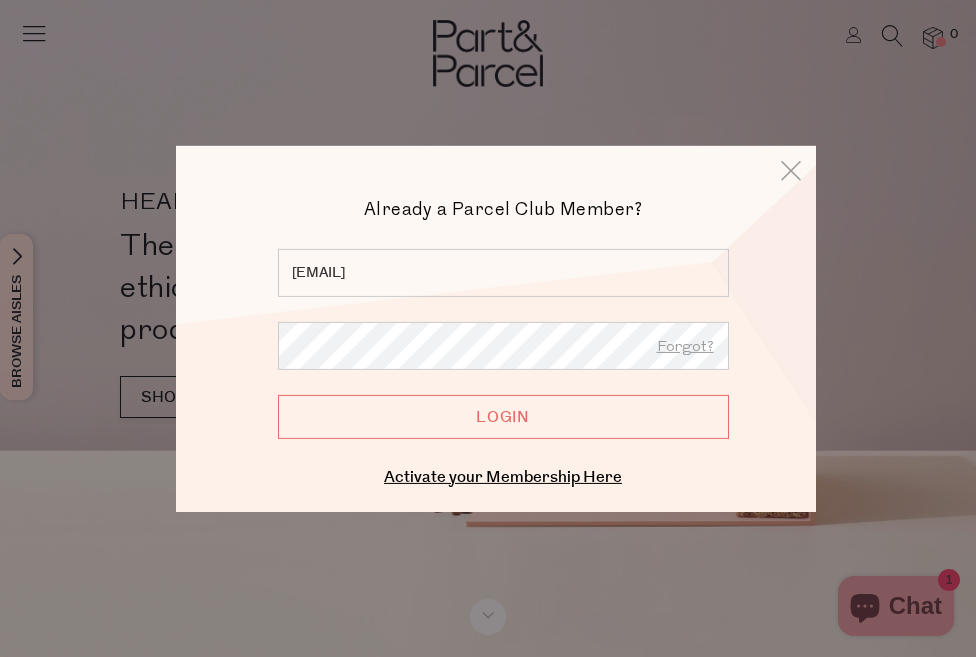 click on "Login" at bounding box center (503, 416) 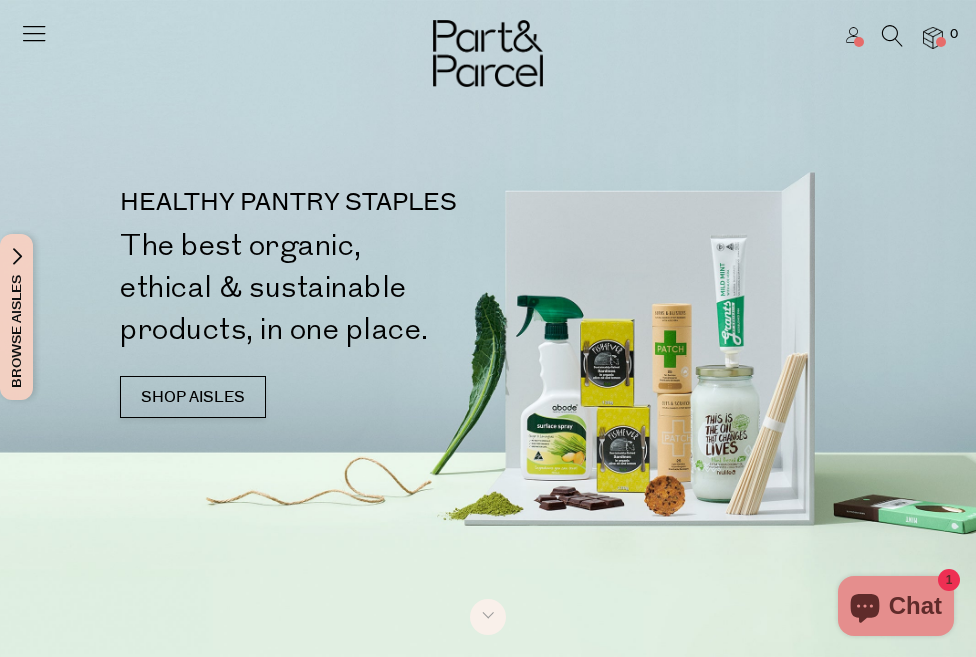 scroll, scrollTop: 0, scrollLeft: 0, axis: both 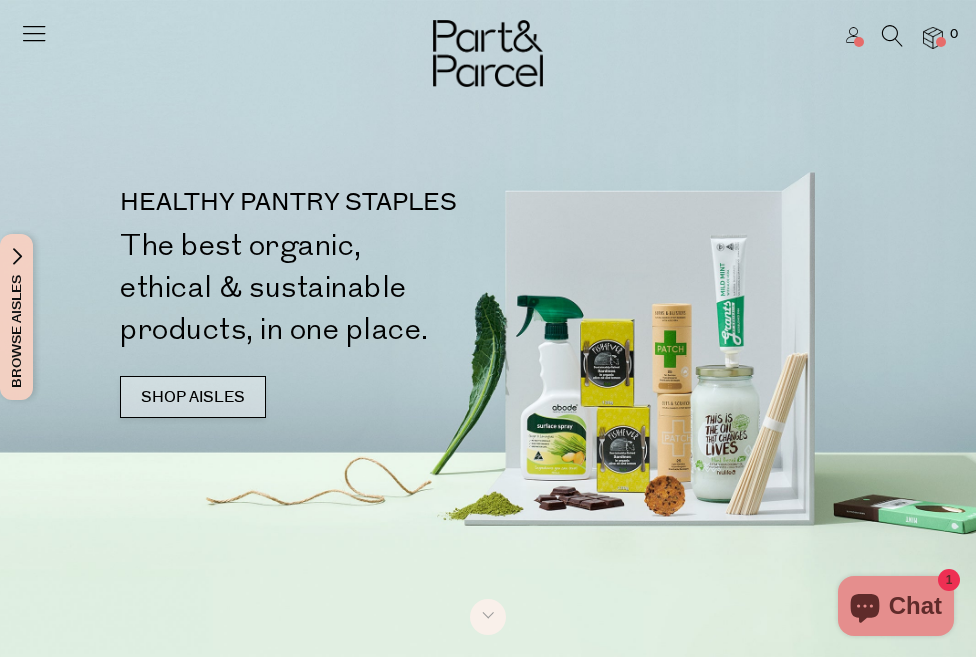 click on "SHOP AISLES" at bounding box center (193, 397) 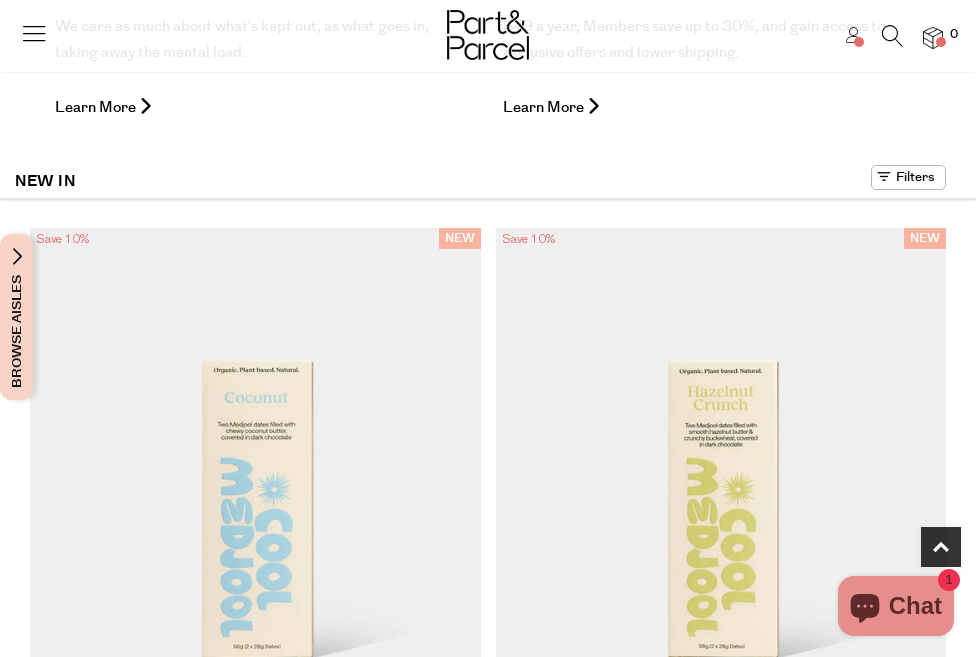 scroll, scrollTop: 1222, scrollLeft: 0, axis: vertical 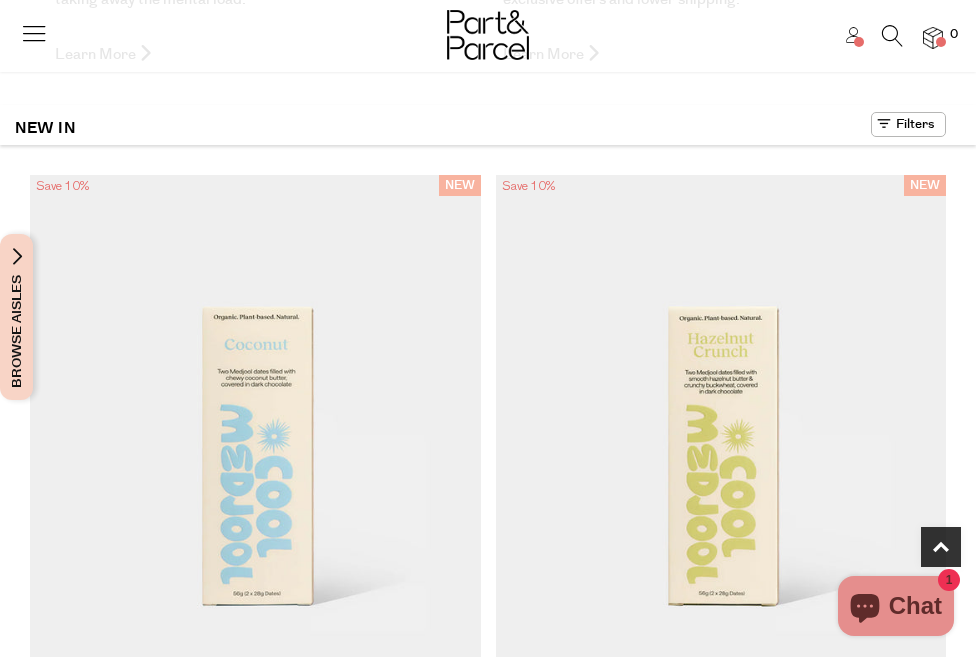 click at bounding box center [34, 33] 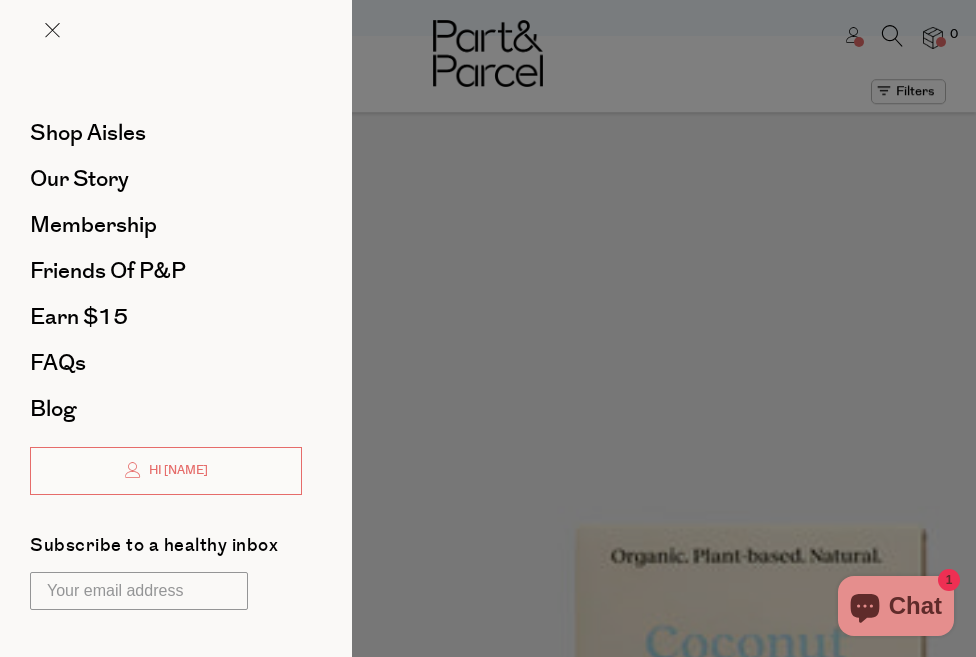 scroll, scrollTop: 0, scrollLeft: 0, axis: both 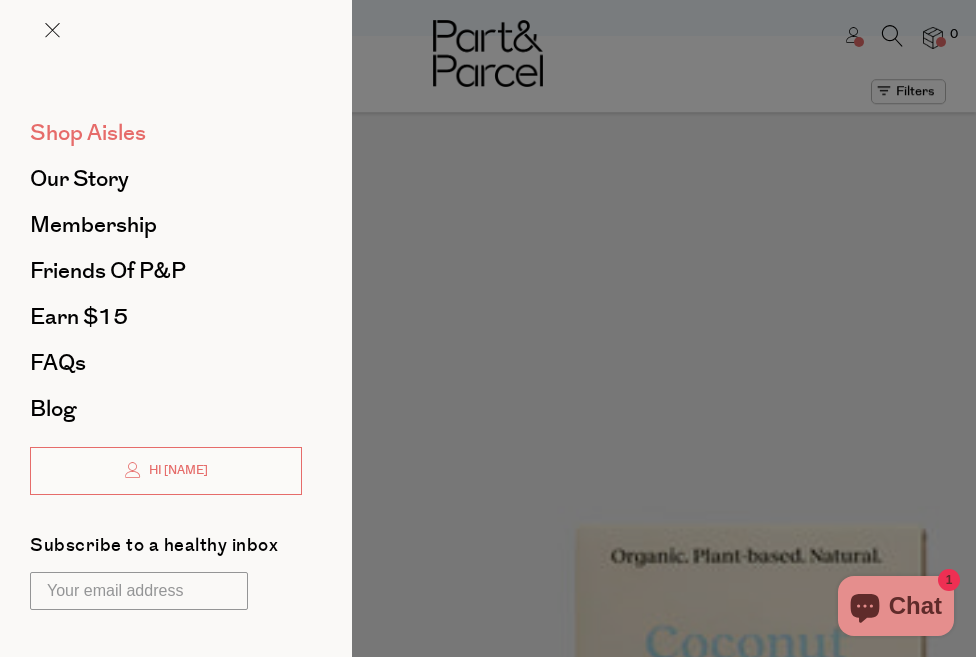 click on "Shop Aisles" at bounding box center [88, 133] 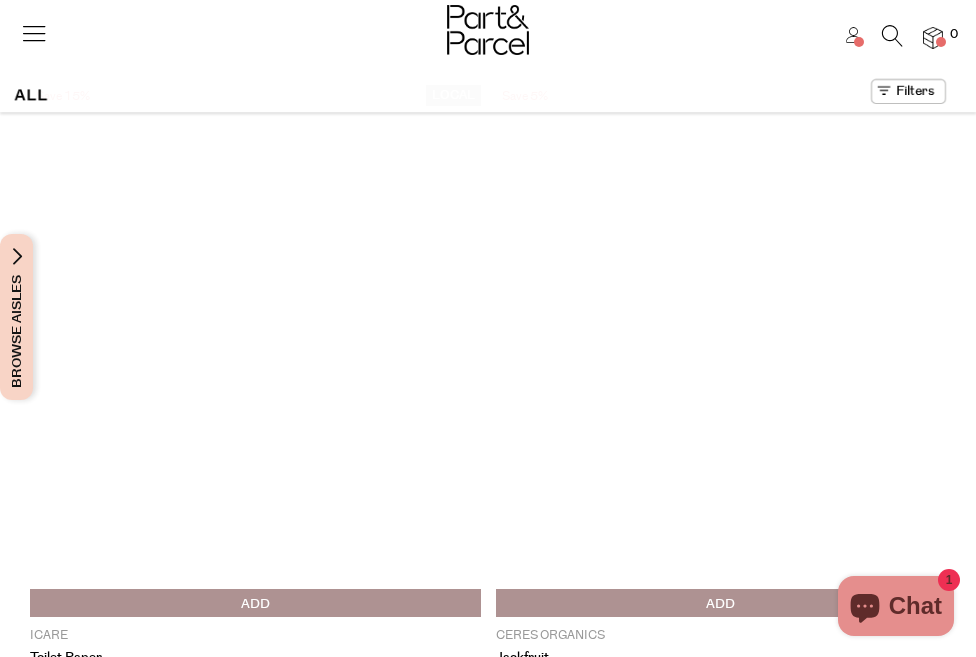 scroll, scrollTop: 0, scrollLeft: 0, axis: both 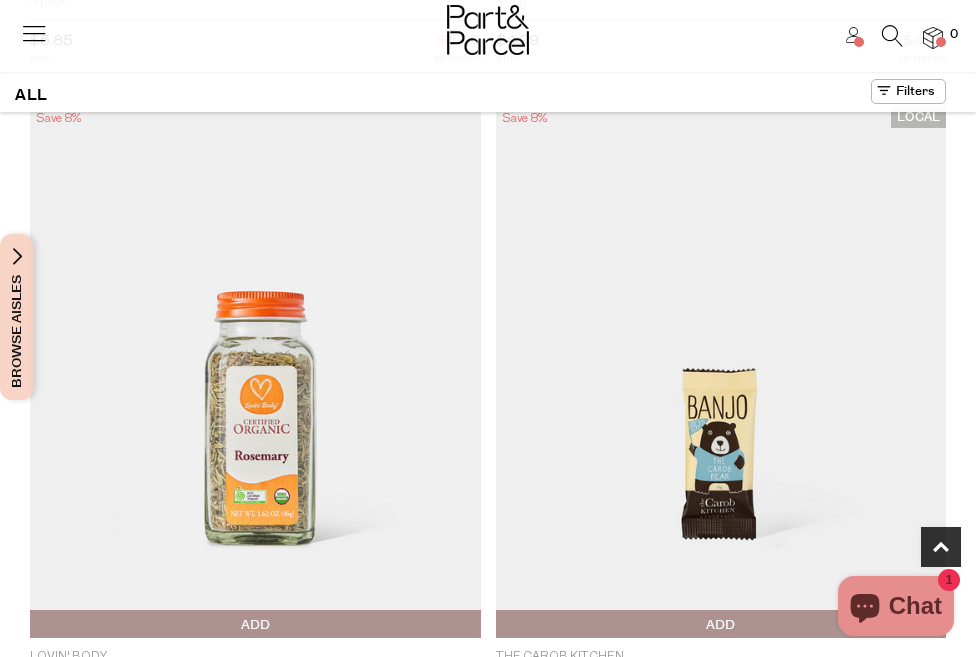click at bounding box center (34, 33) 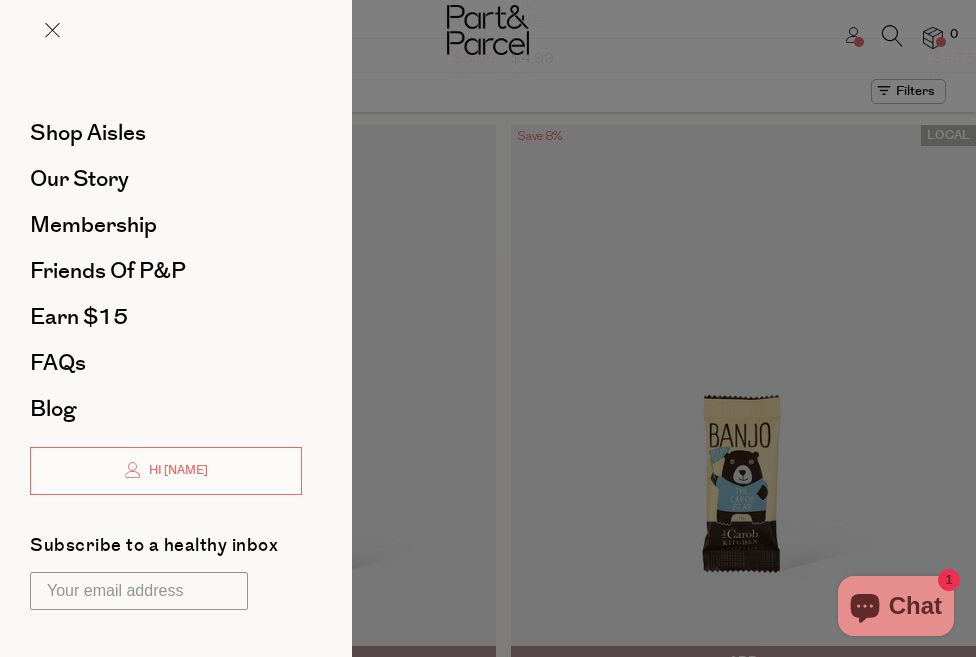 scroll, scrollTop: 0, scrollLeft: 0, axis: both 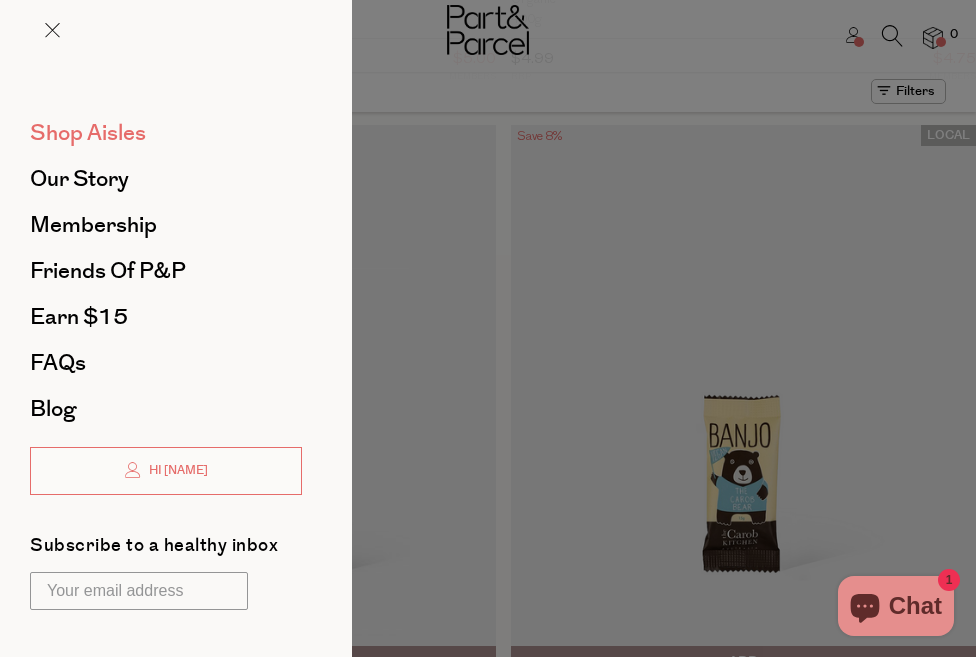 click on "Shop Aisles" at bounding box center [88, 133] 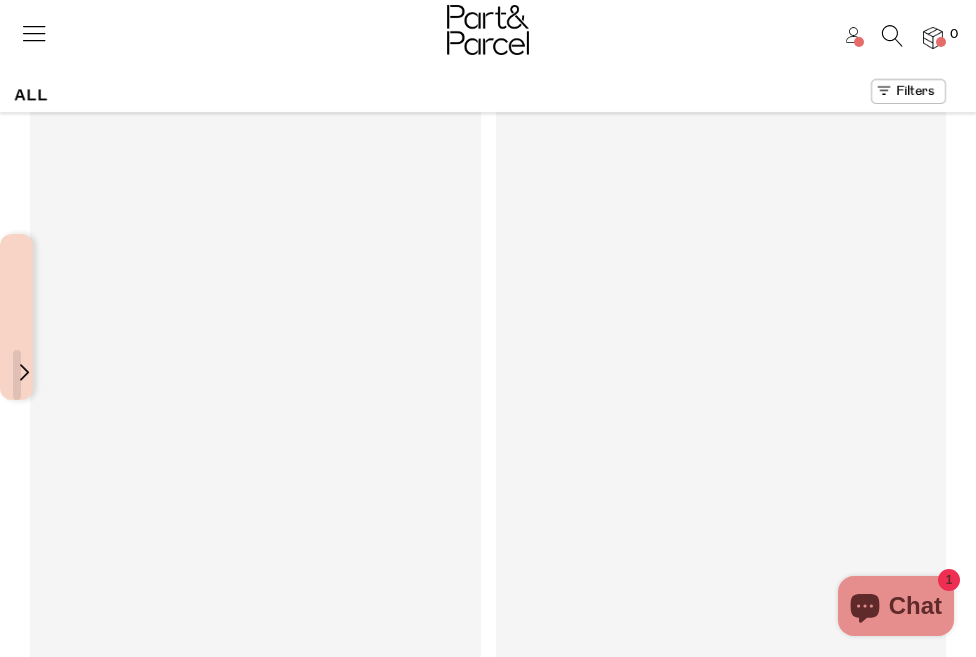 scroll, scrollTop: 0, scrollLeft: 0, axis: both 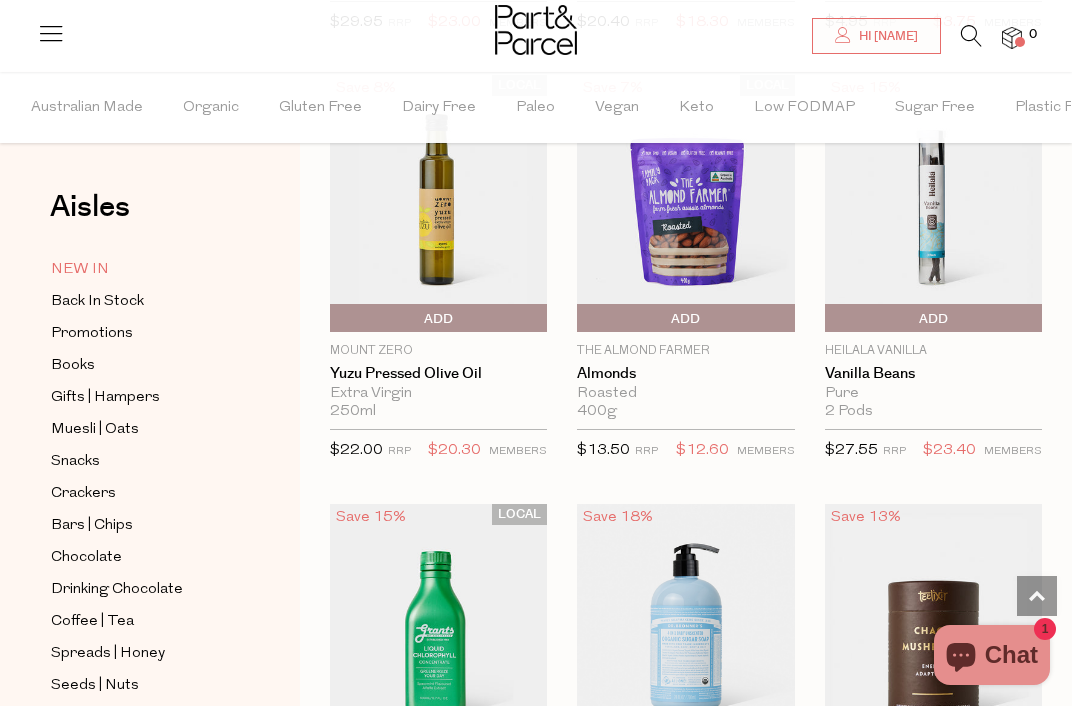 click on "NEW IN" at bounding box center [80, 270] 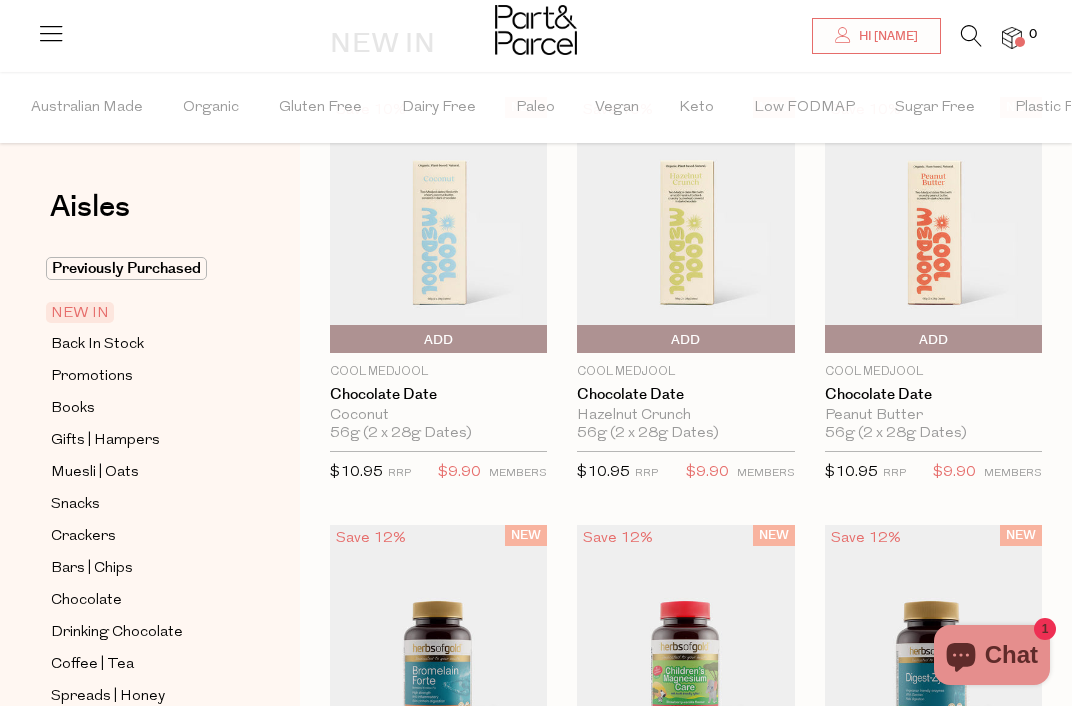 scroll, scrollTop: 108, scrollLeft: 0, axis: vertical 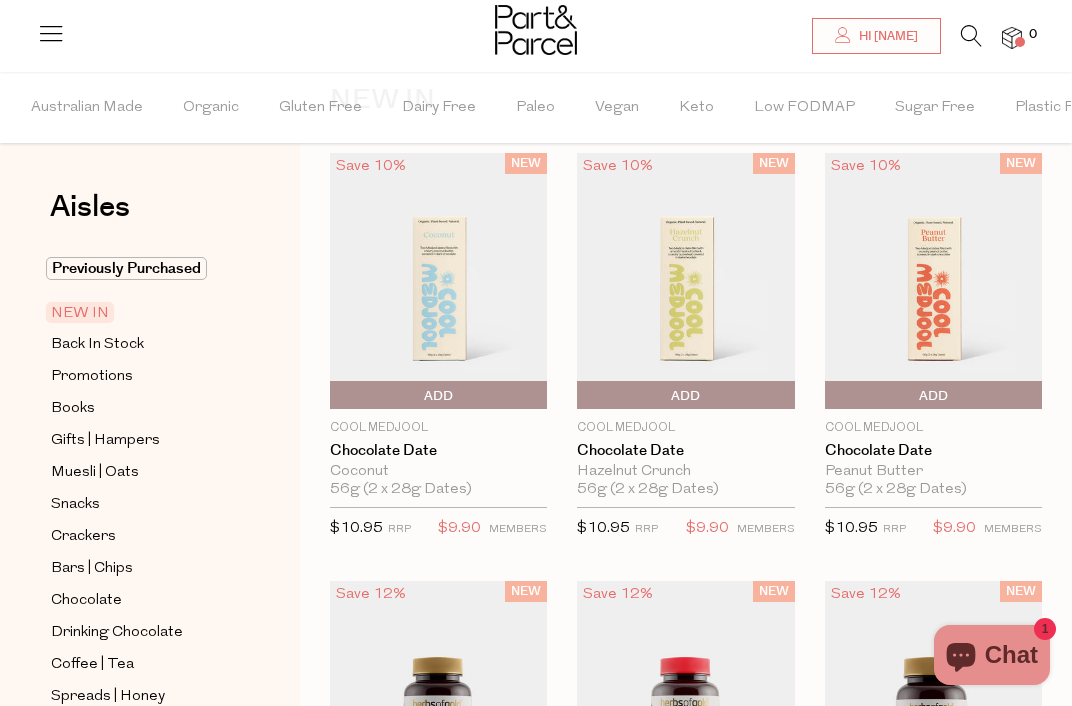 click at bounding box center [933, 281] 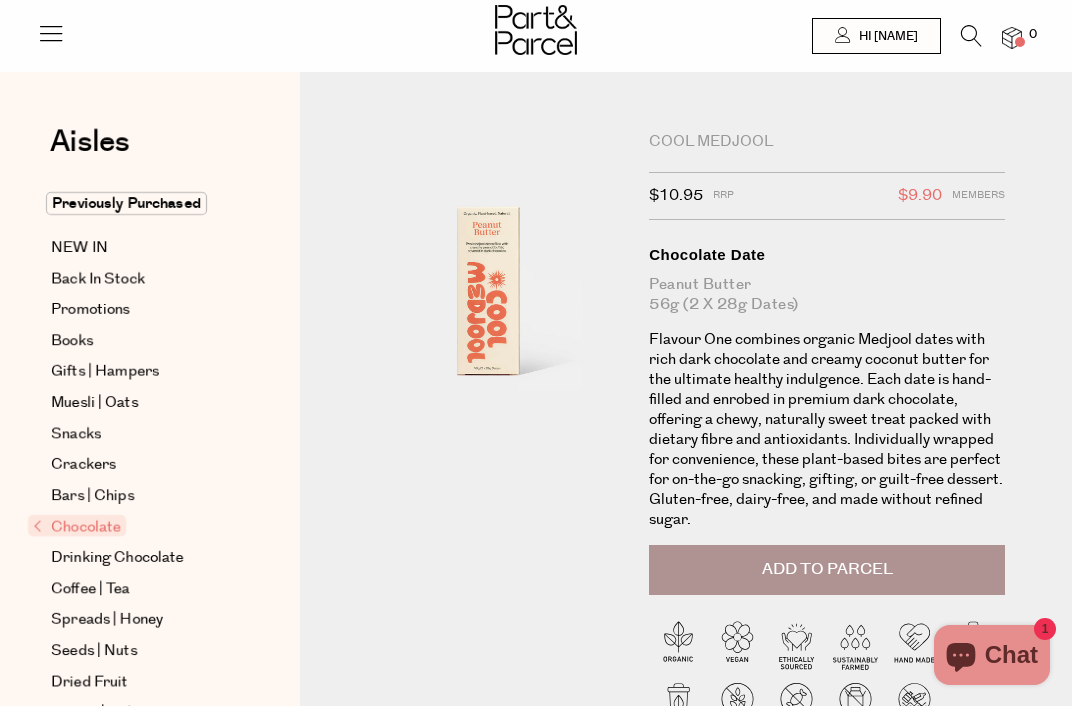scroll, scrollTop: 0, scrollLeft: 0, axis: both 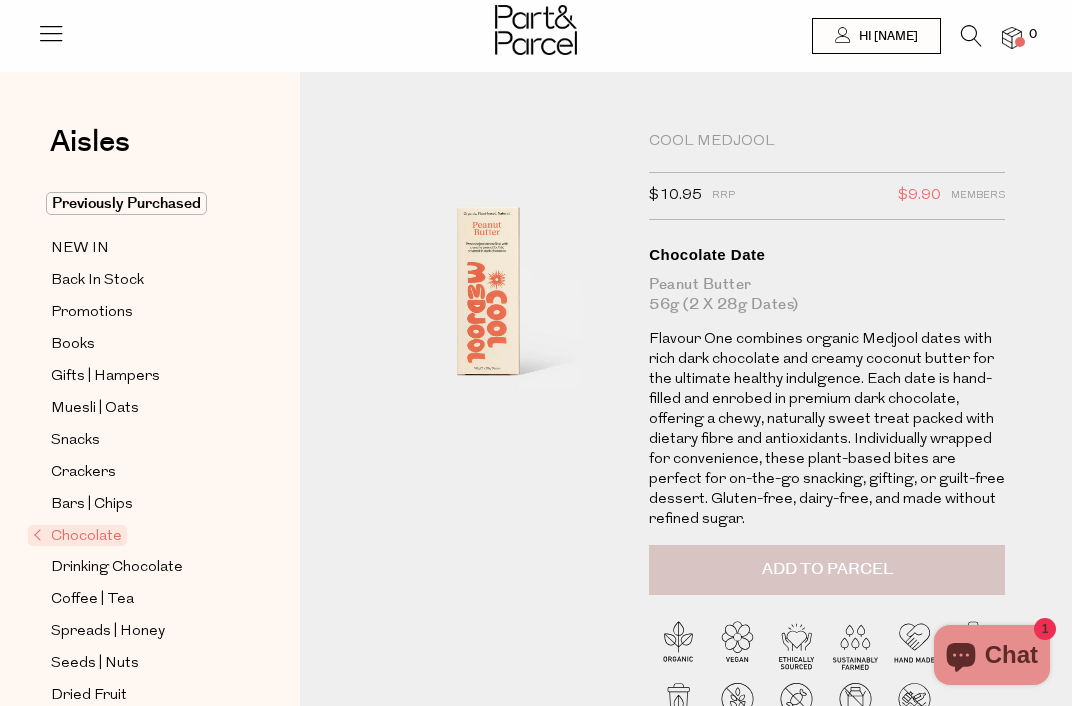 click on "Add to Parcel" at bounding box center [827, 569] 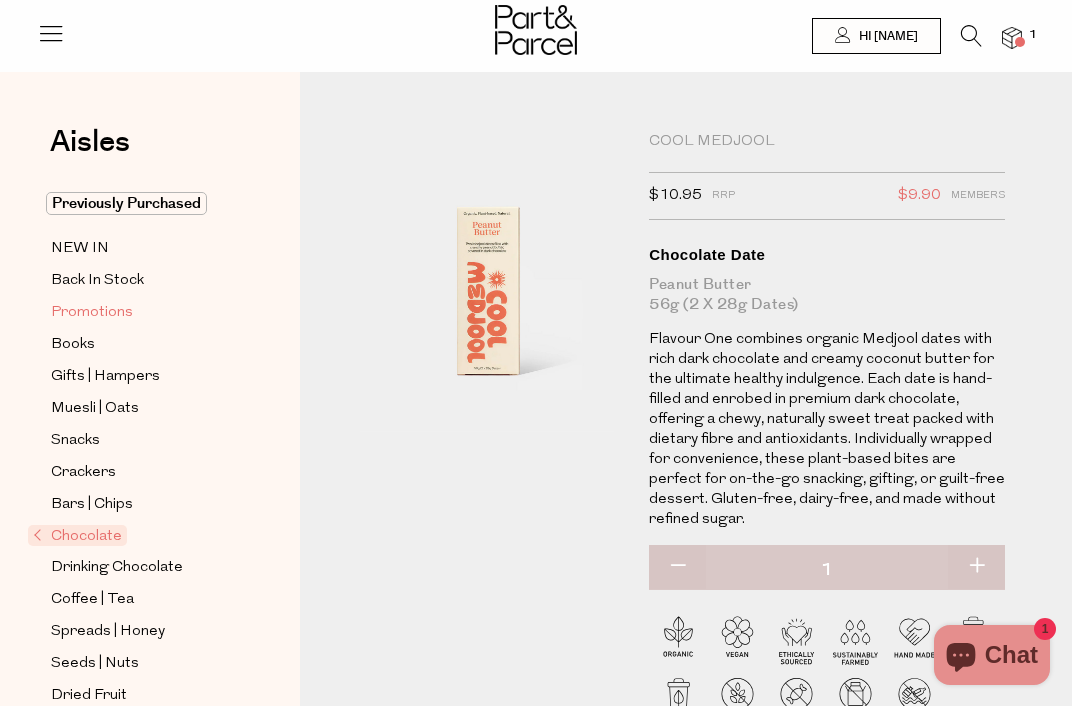 click on "Promotions" at bounding box center [92, 313] 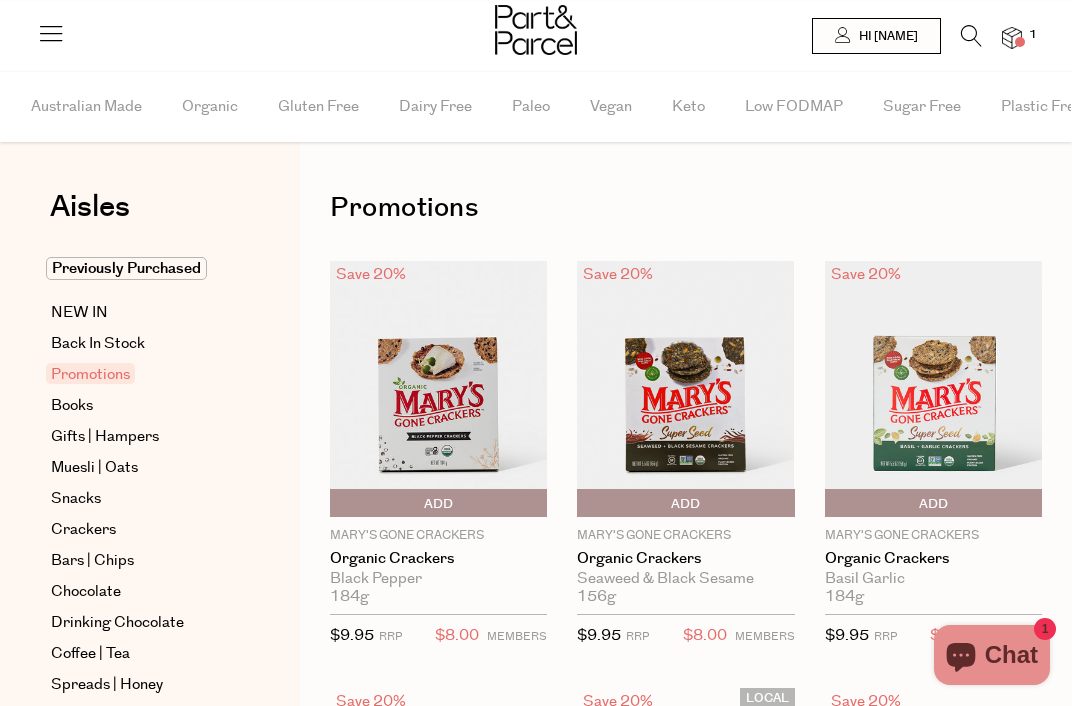 scroll, scrollTop: 0, scrollLeft: 0, axis: both 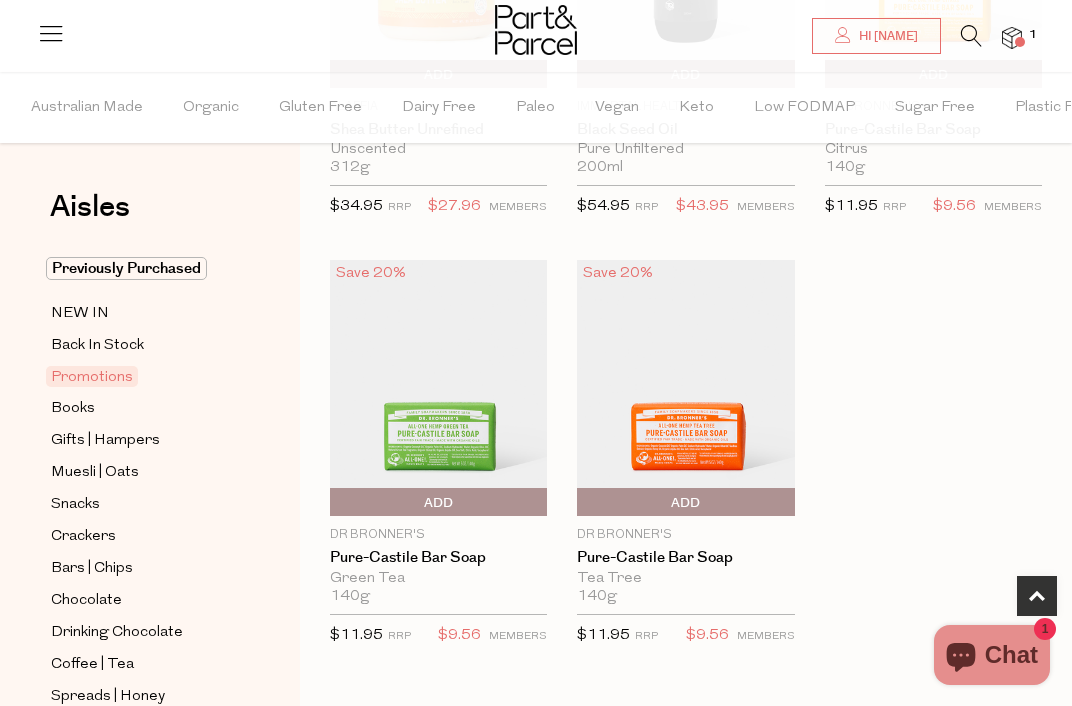 click at bounding box center (971, 36) 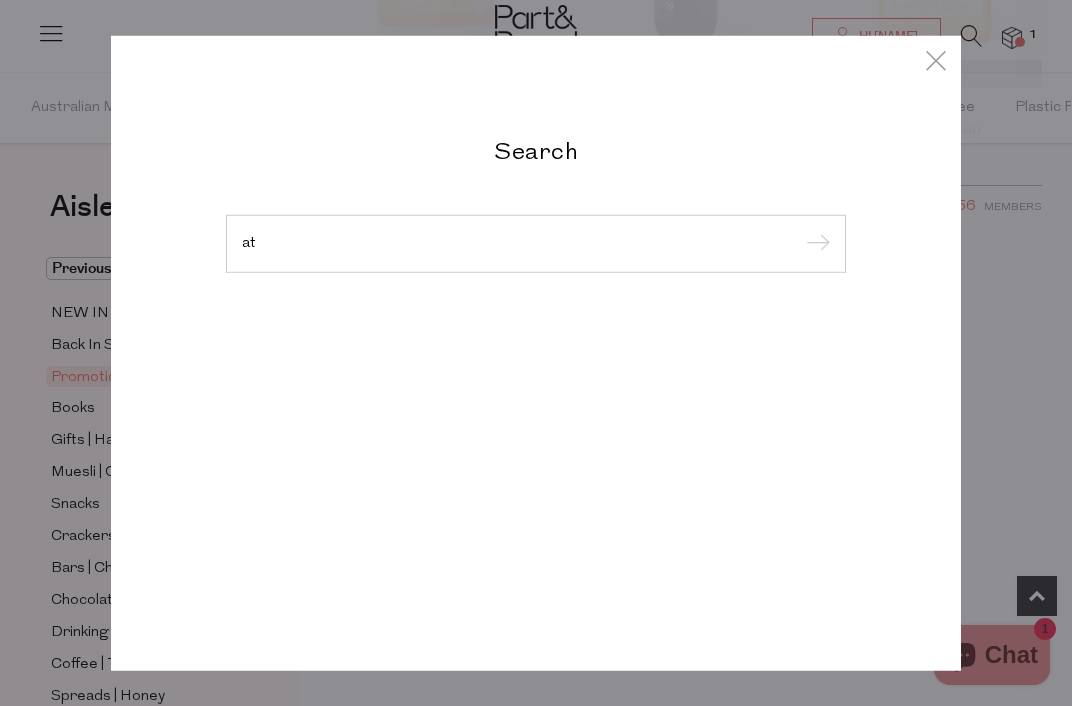 type on "a" 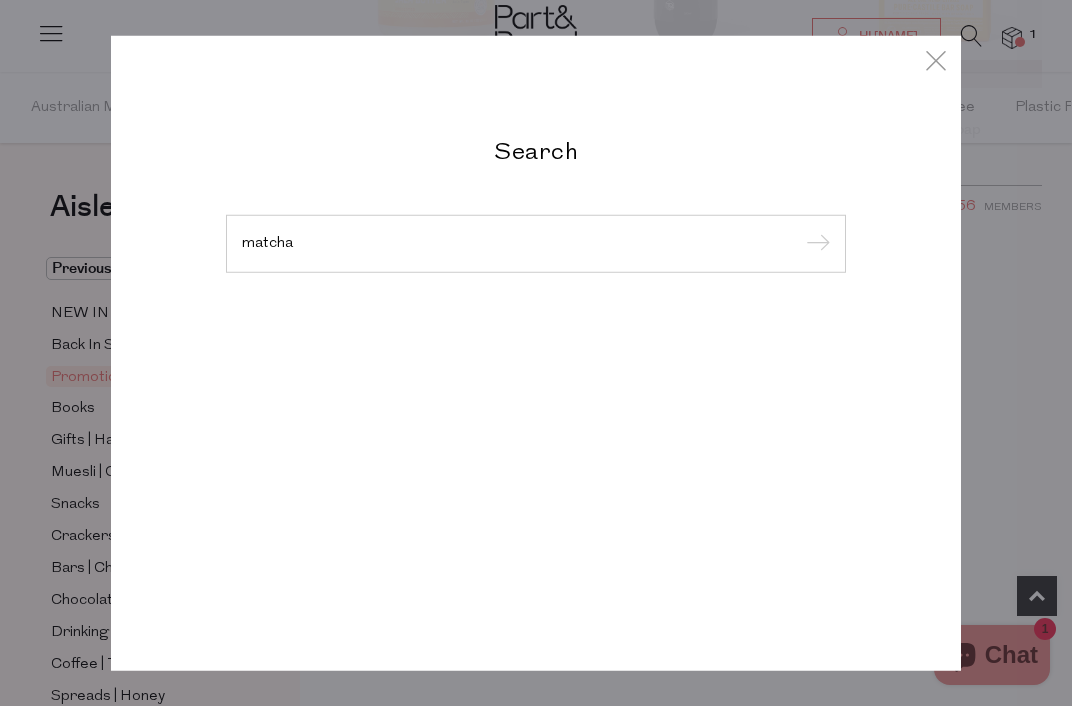 type on "matcha" 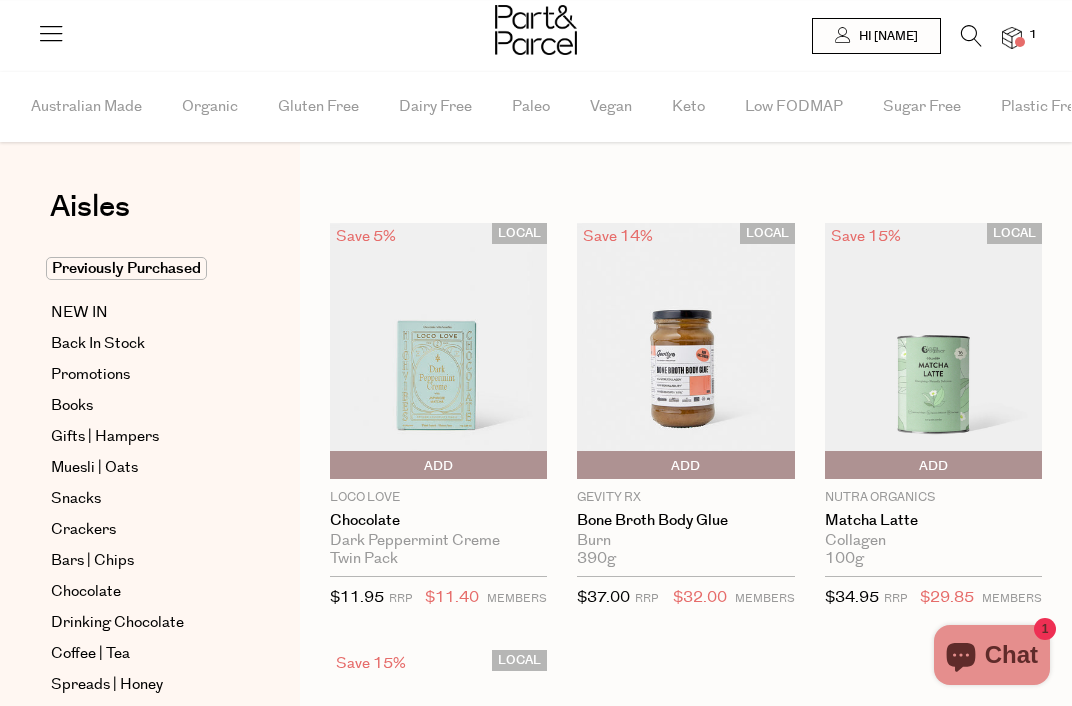 scroll, scrollTop: 0, scrollLeft: 0, axis: both 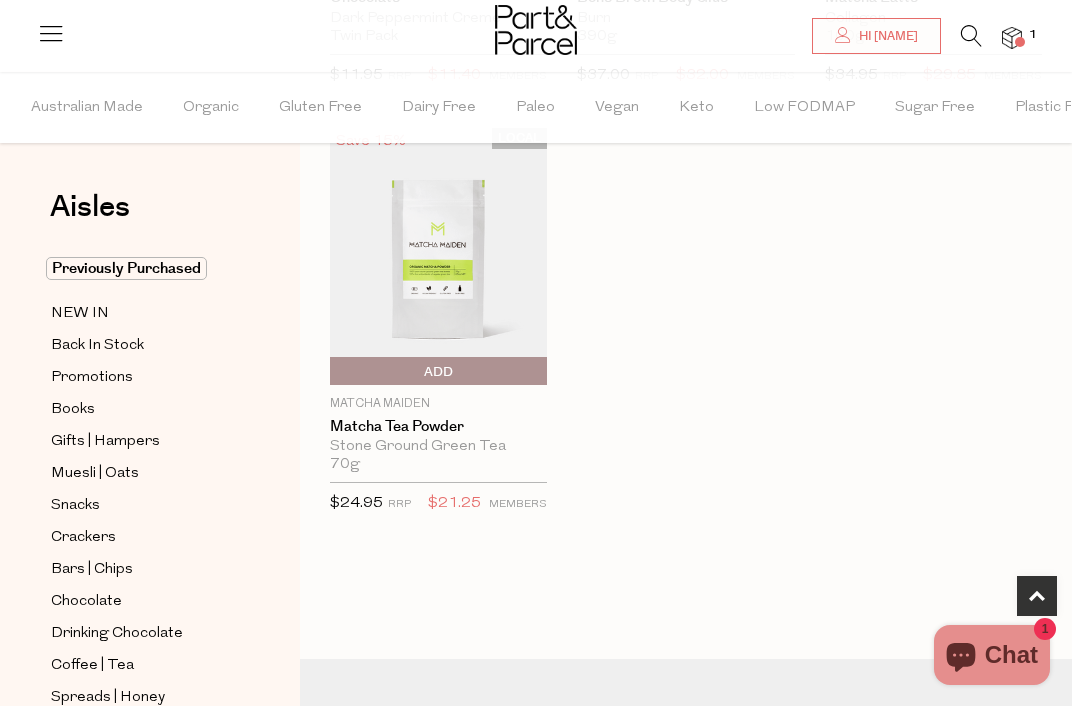 click on "Add To Parcel" at bounding box center [335, 372] 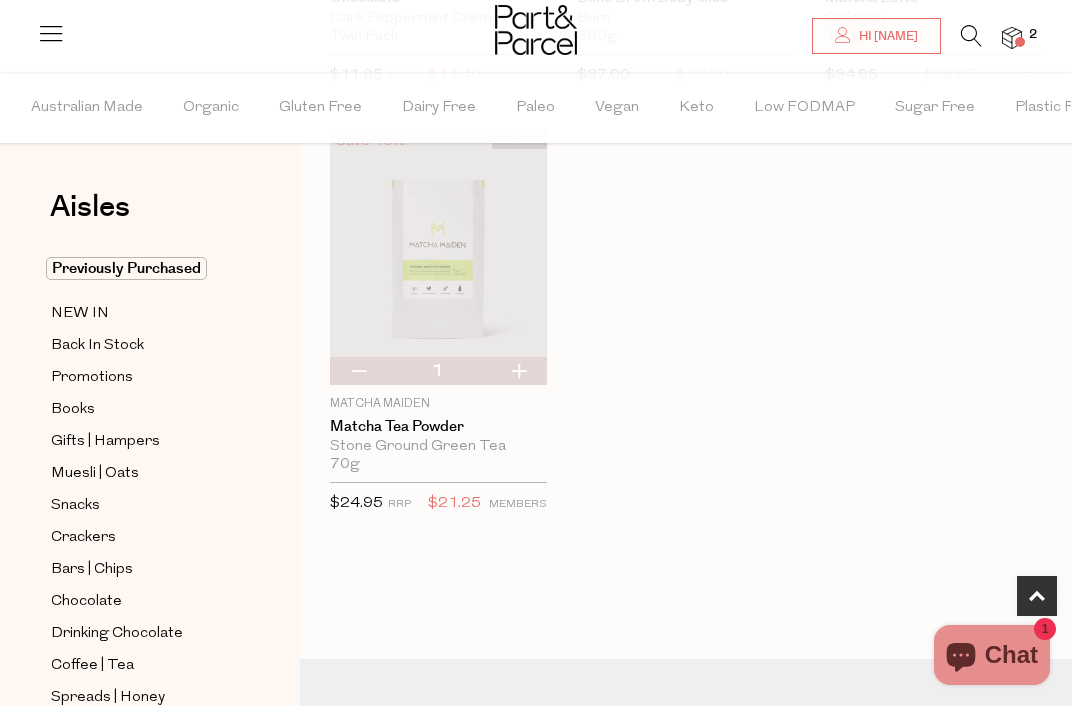click at bounding box center [971, 36] 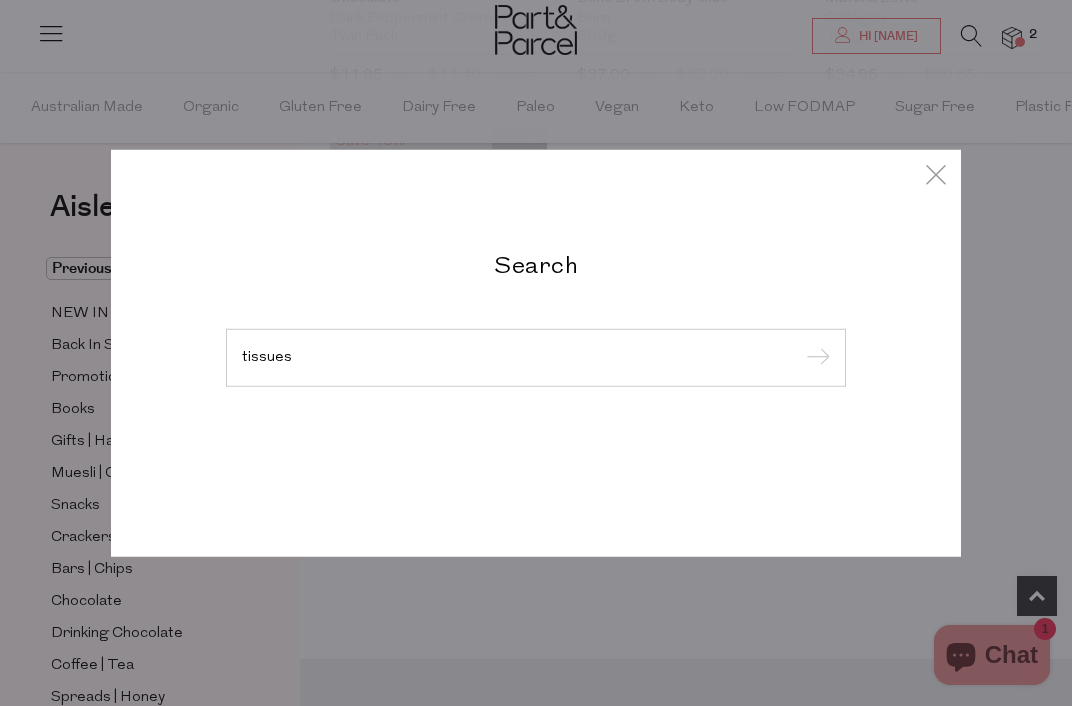 type on "tissues" 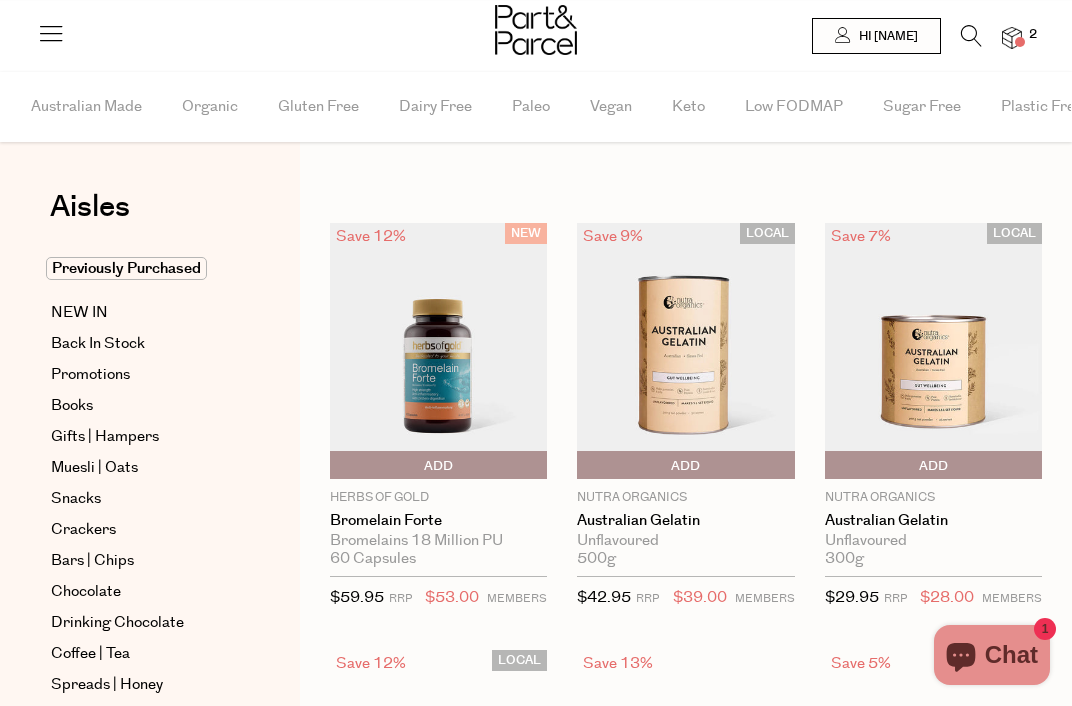 scroll, scrollTop: 0, scrollLeft: 0, axis: both 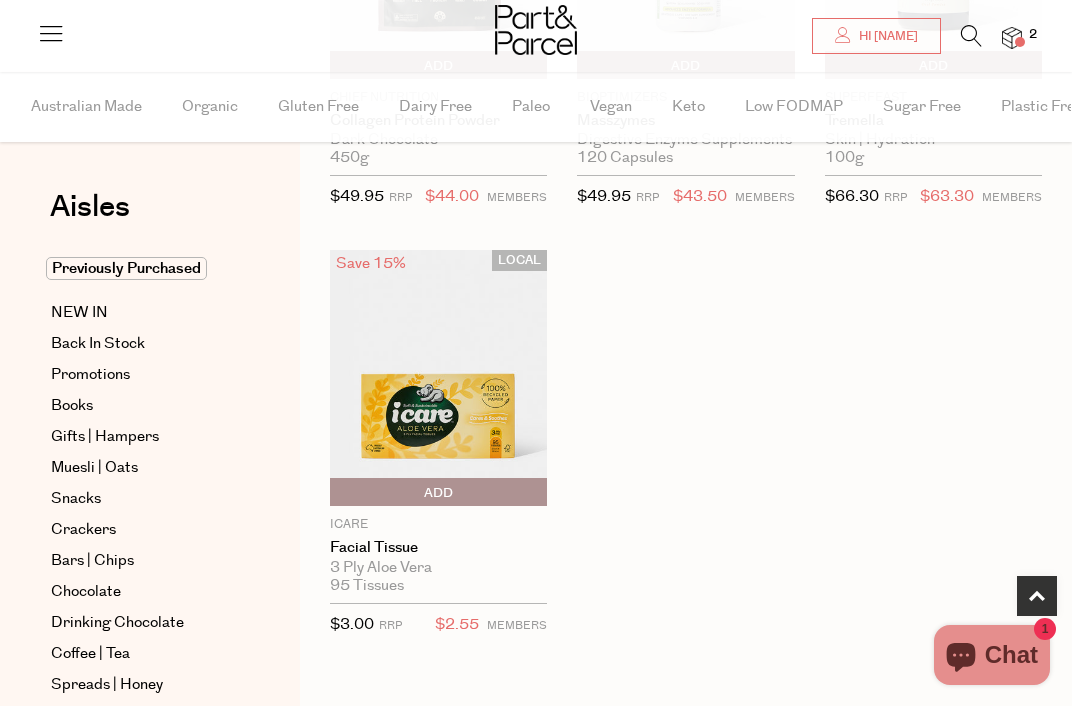 click on "Add To Parcel" at bounding box center (335, 493) 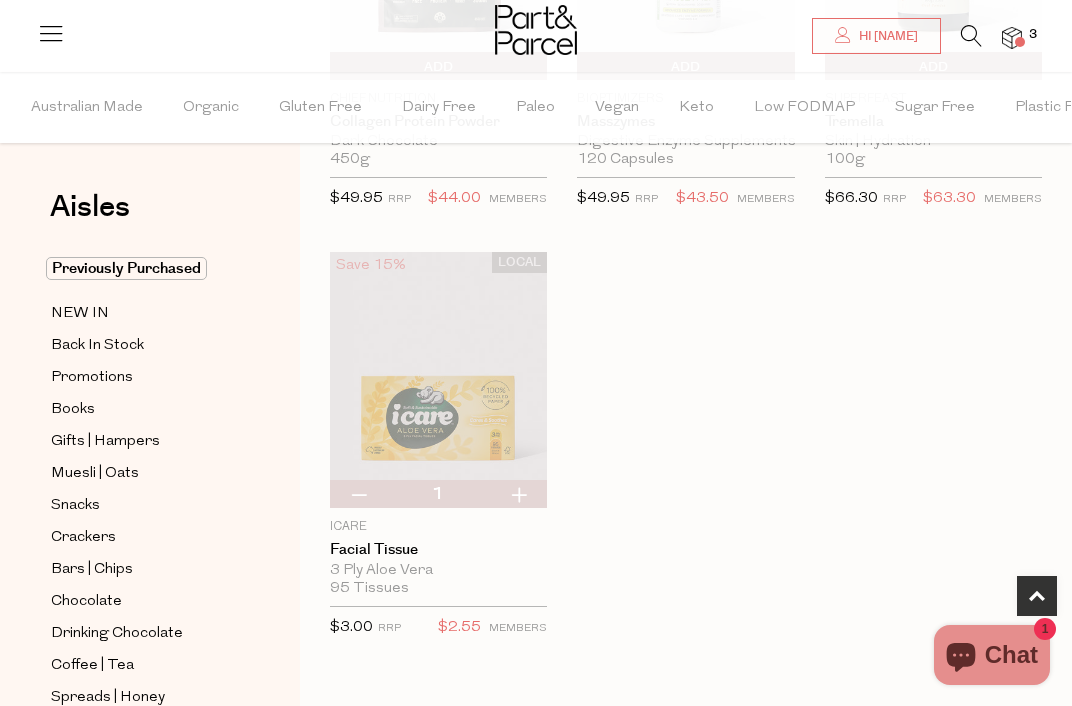 click at bounding box center (518, 494) 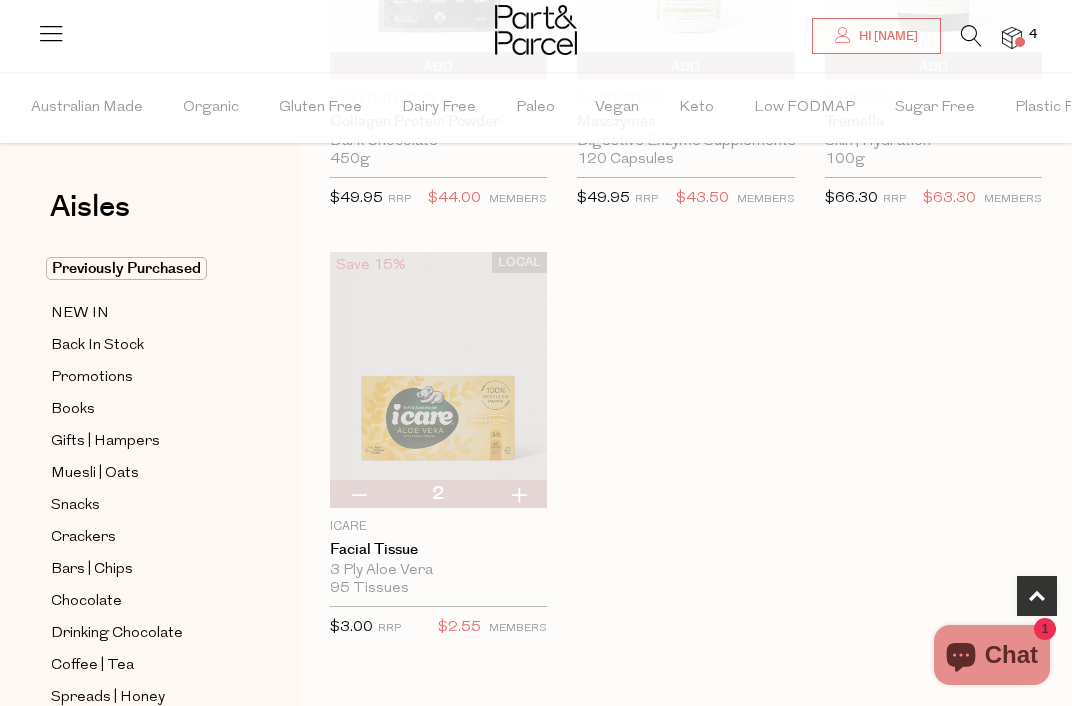 click at bounding box center (518, 494) 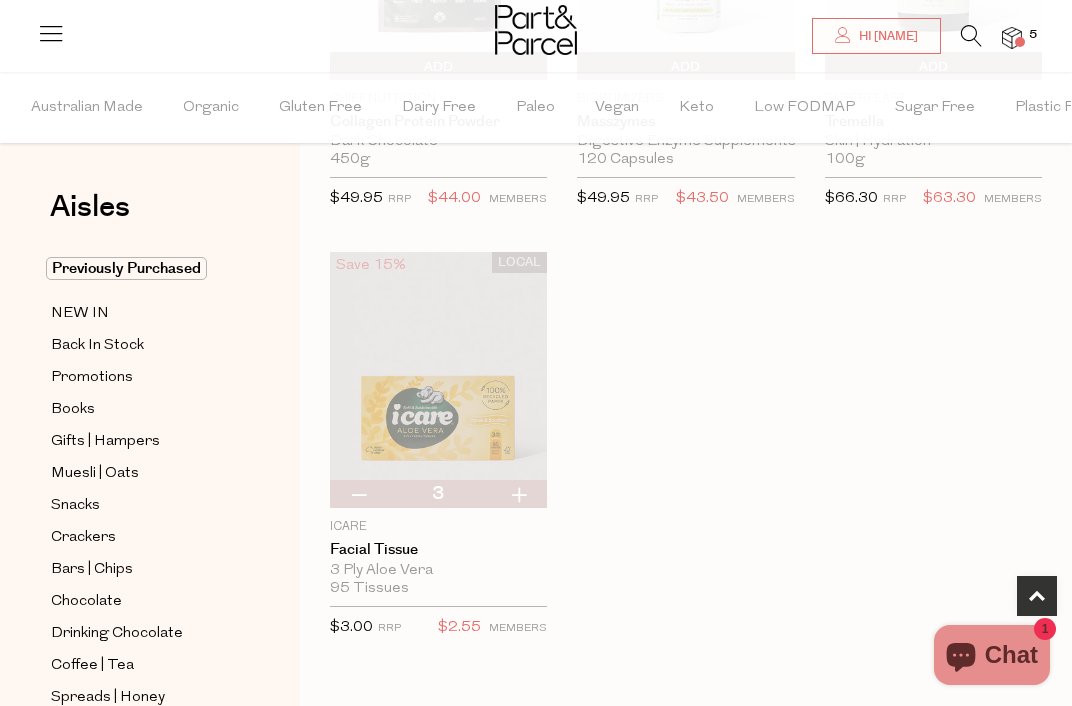 click at bounding box center [518, 494] 